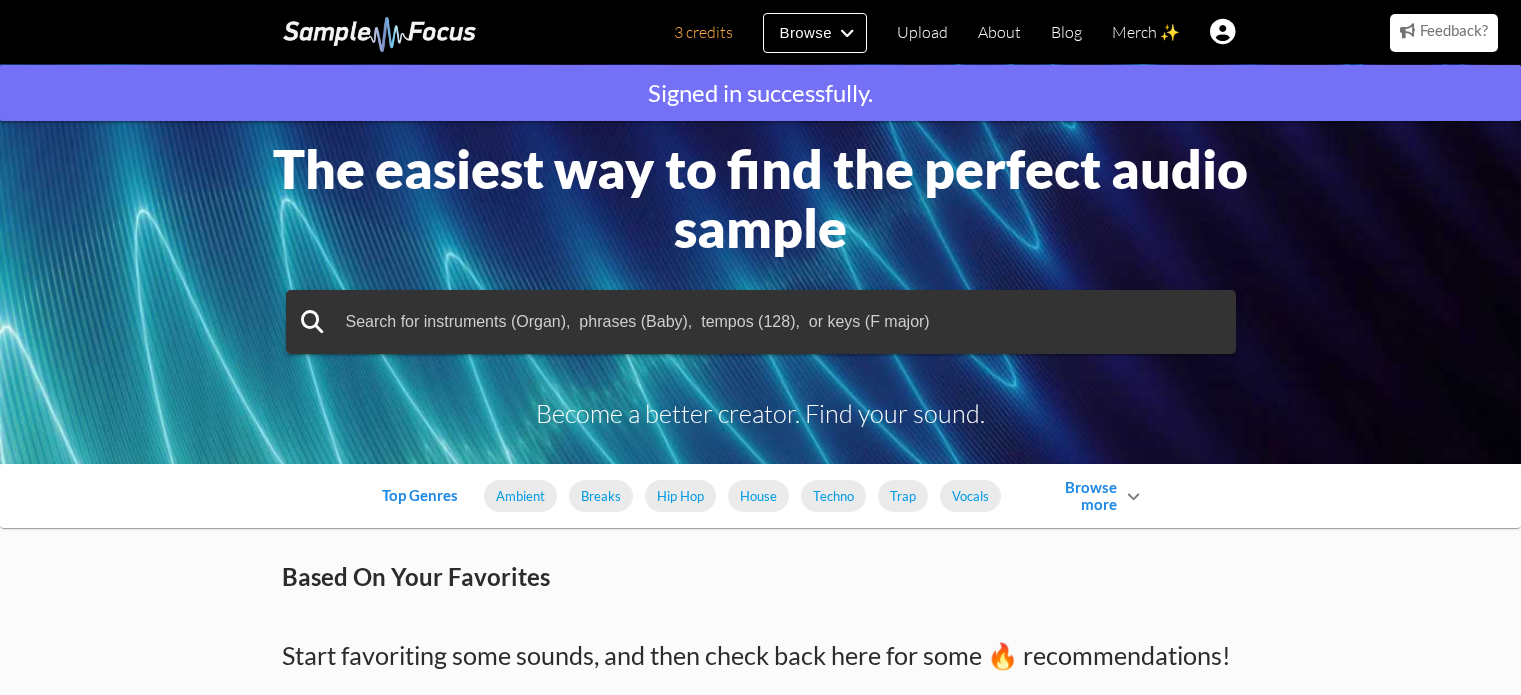 scroll, scrollTop: 0, scrollLeft: 0, axis: both 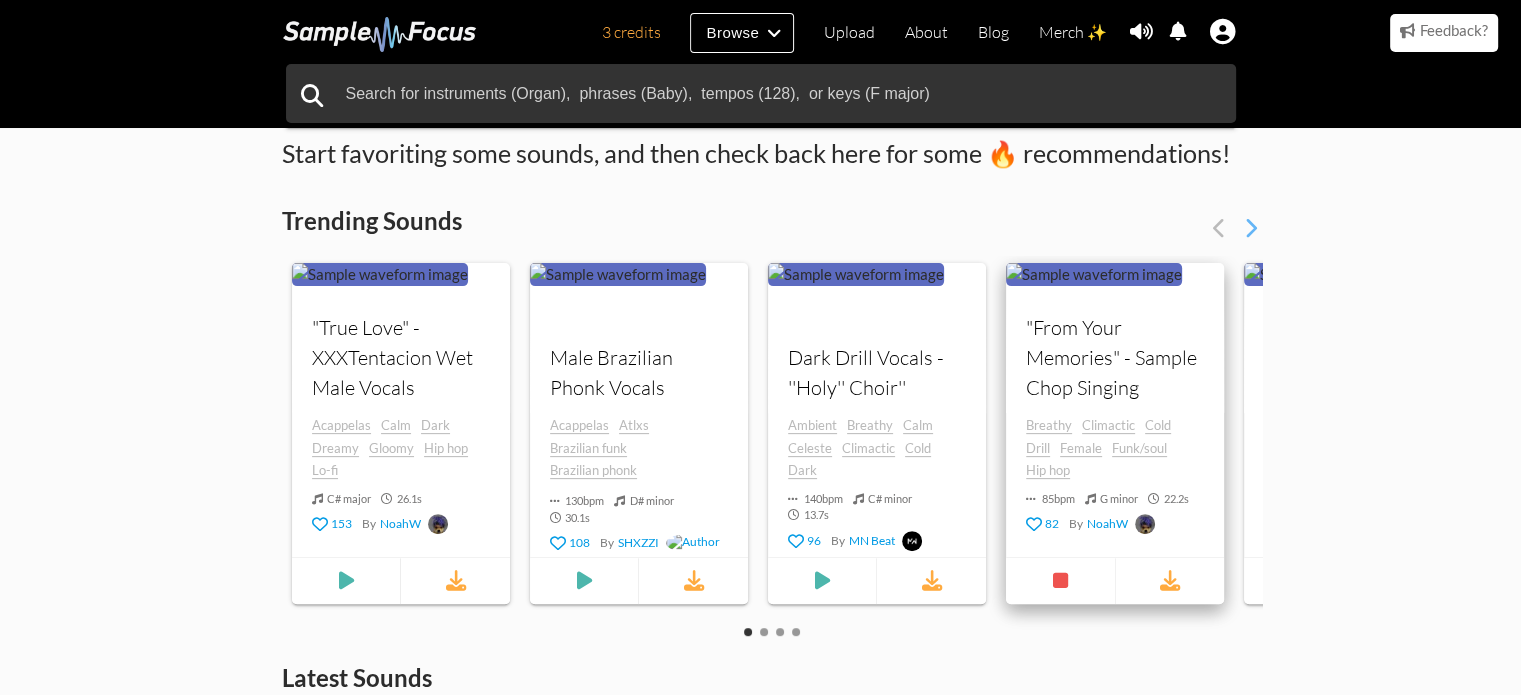 click at bounding box center [380, 274] 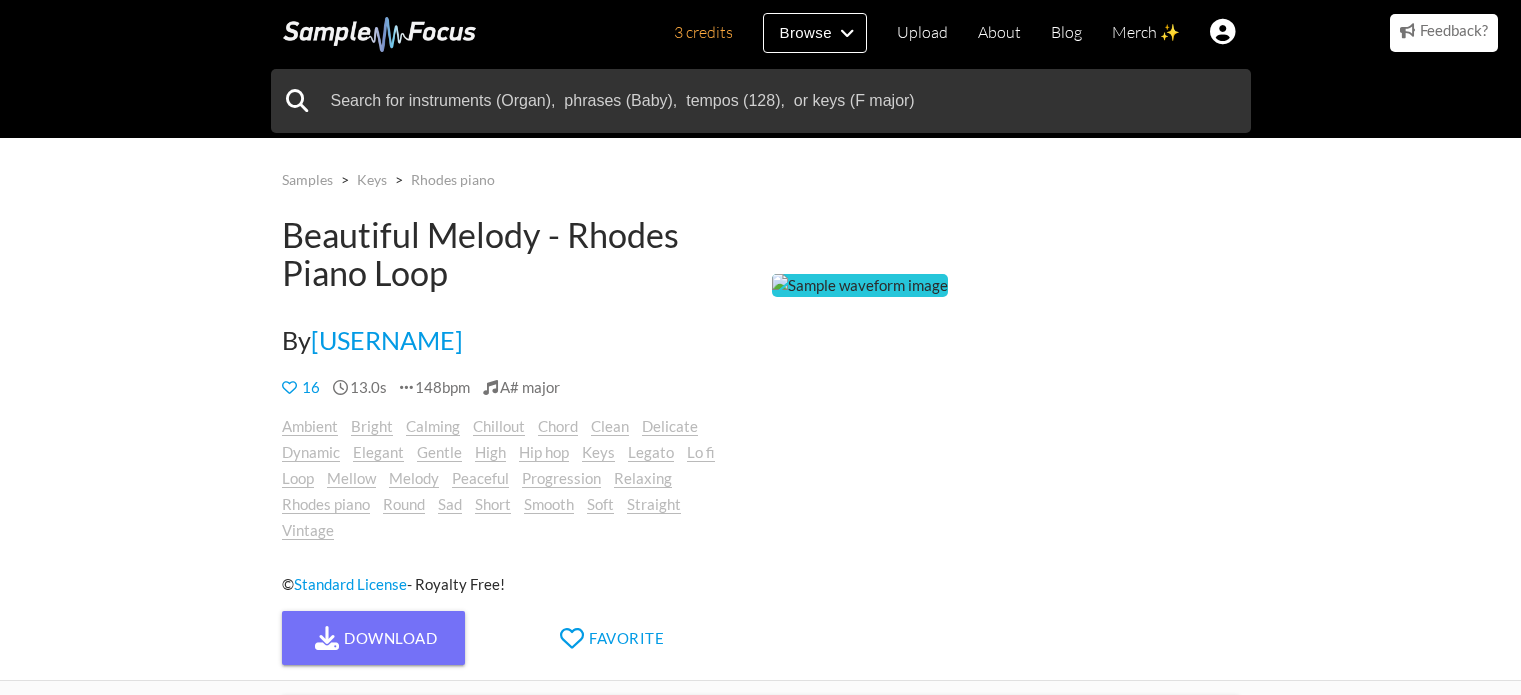 scroll, scrollTop: 0, scrollLeft: 0, axis: both 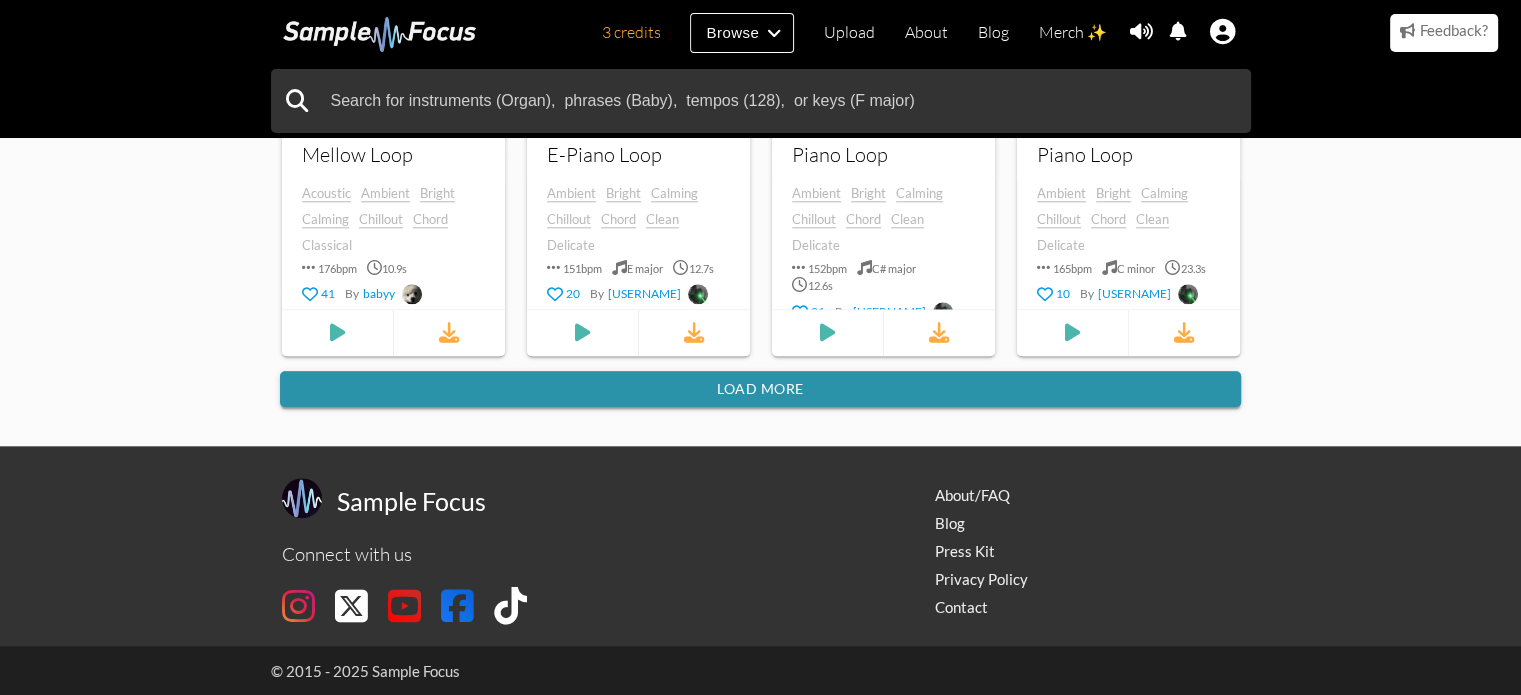 click on "Load more" at bounding box center [760, 389] 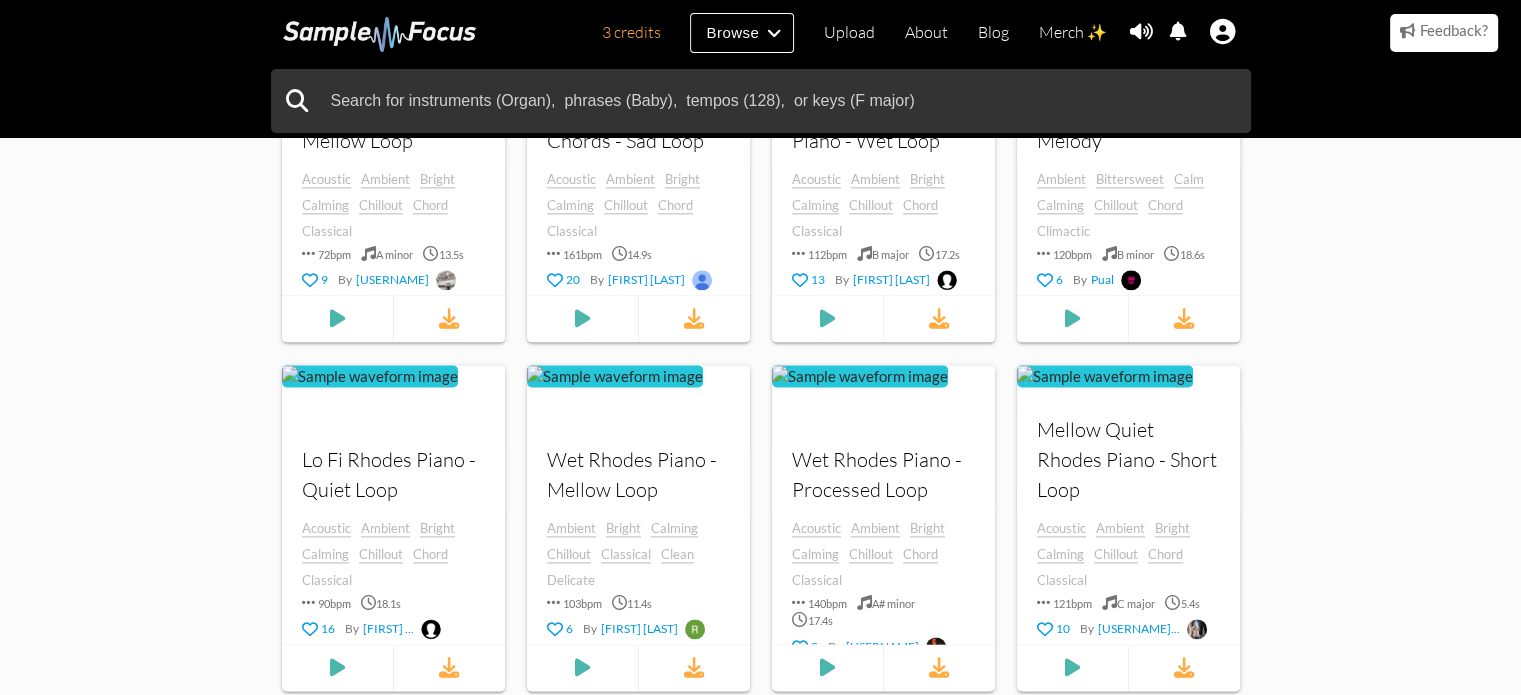 scroll, scrollTop: 2486, scrollLeft: 0, axis: vertical 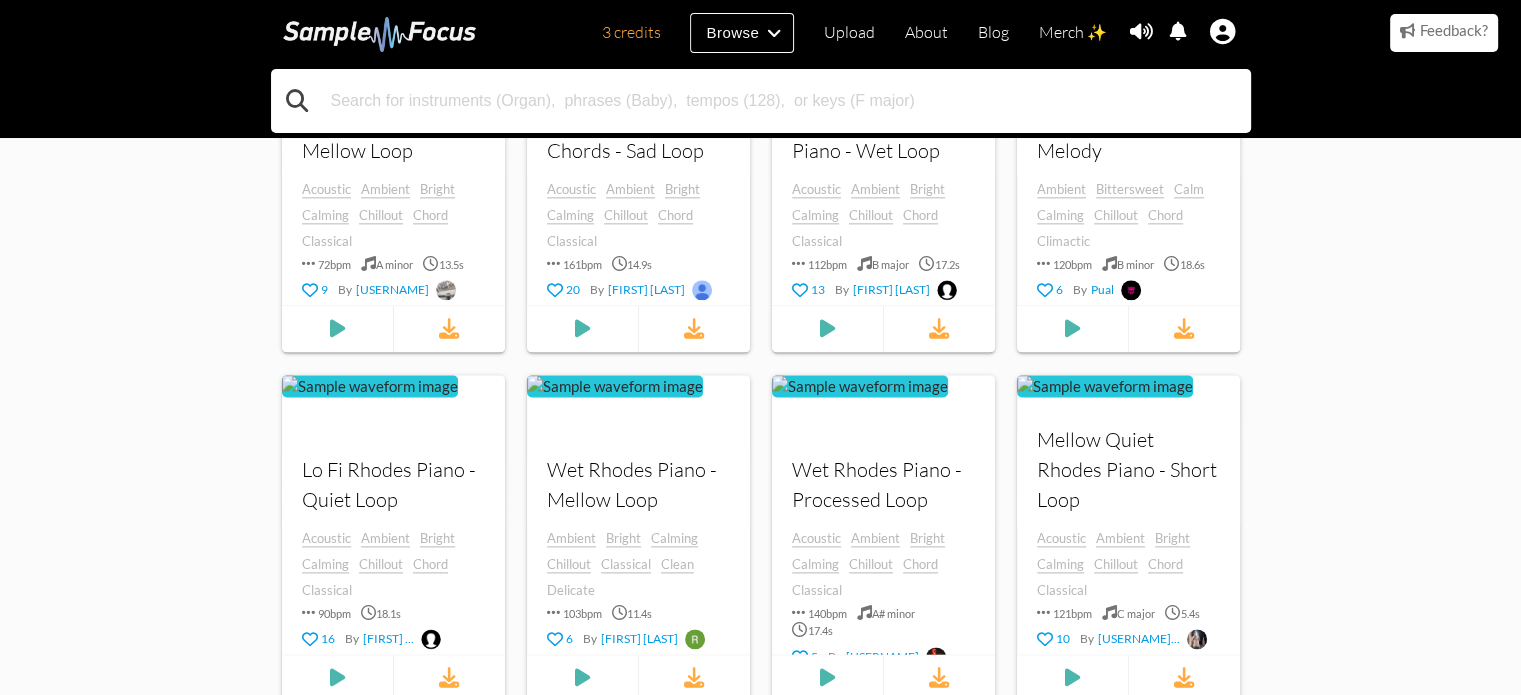 click at bounding box center (761, 101) 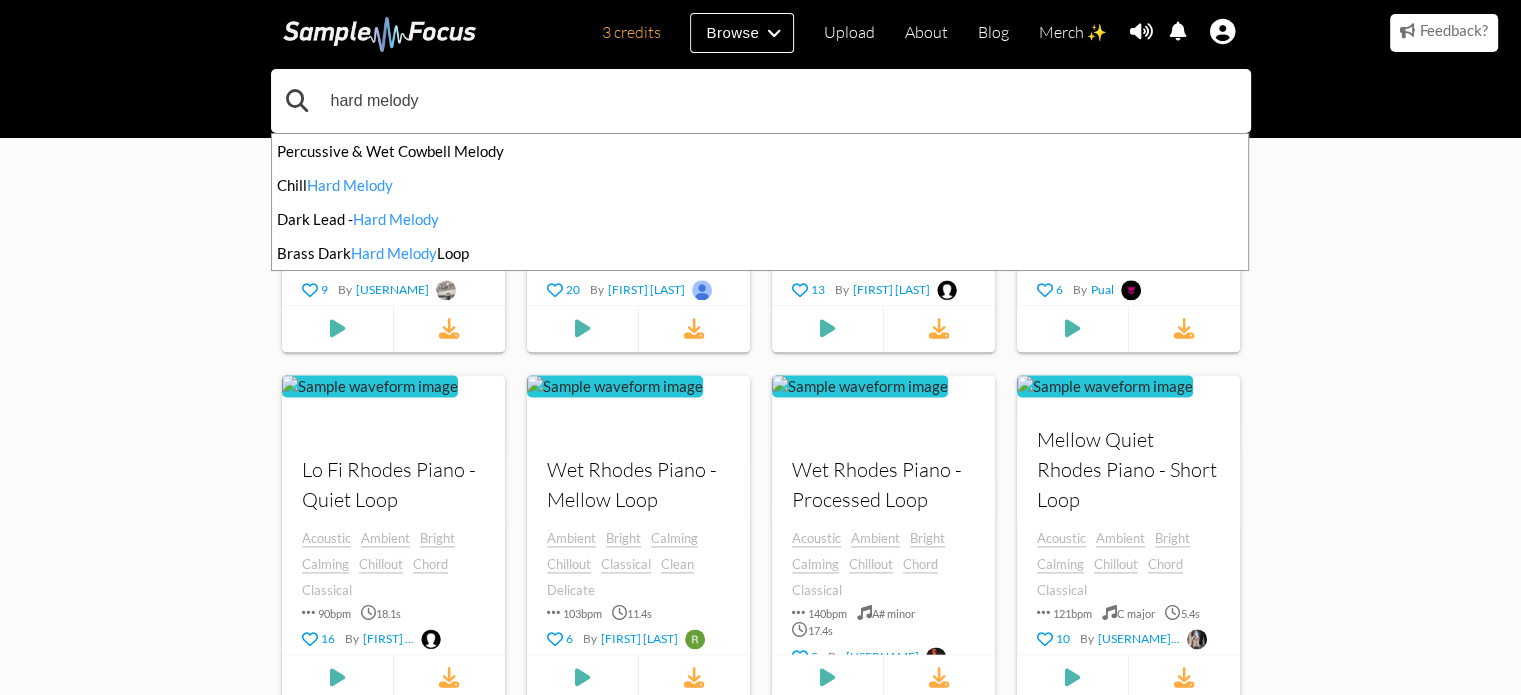type on "hard melody" 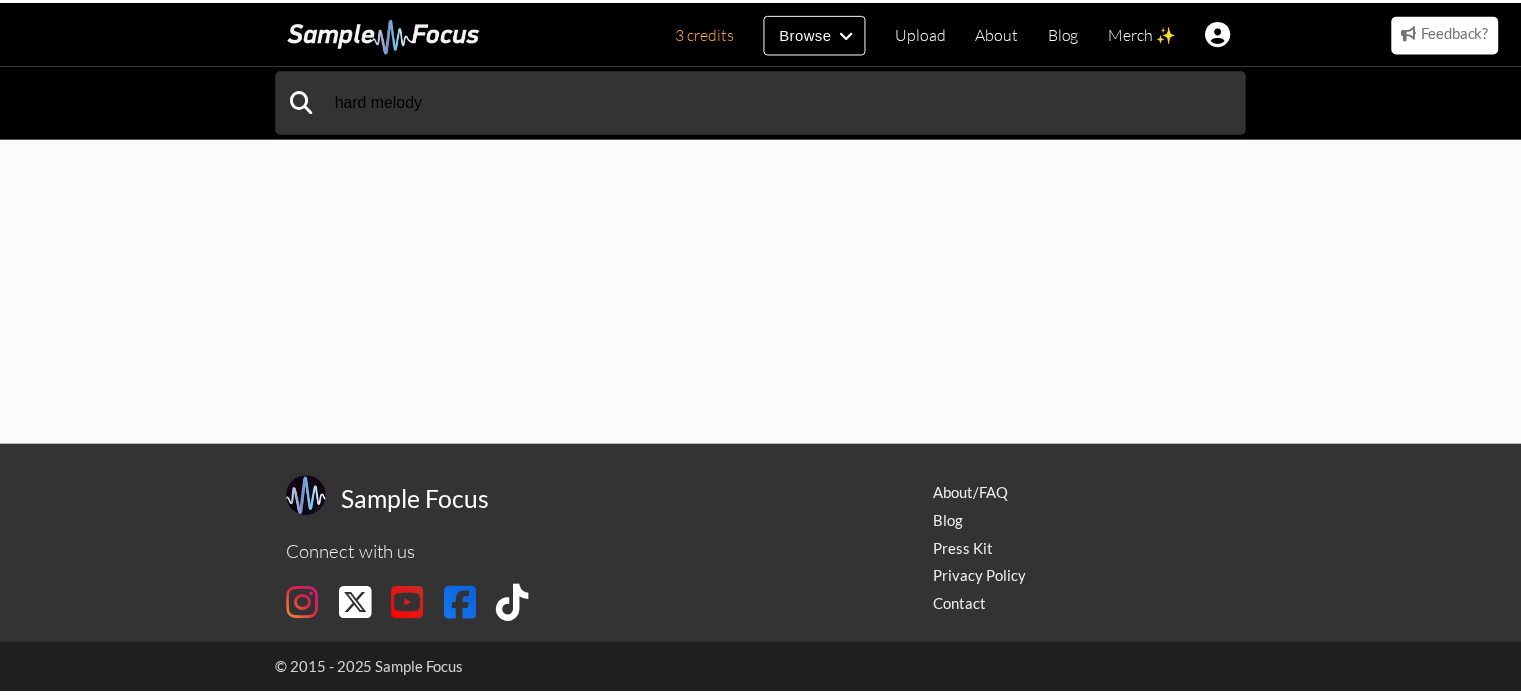 scroll, scrollTop: 0, scrollLeft: 0, axis: both 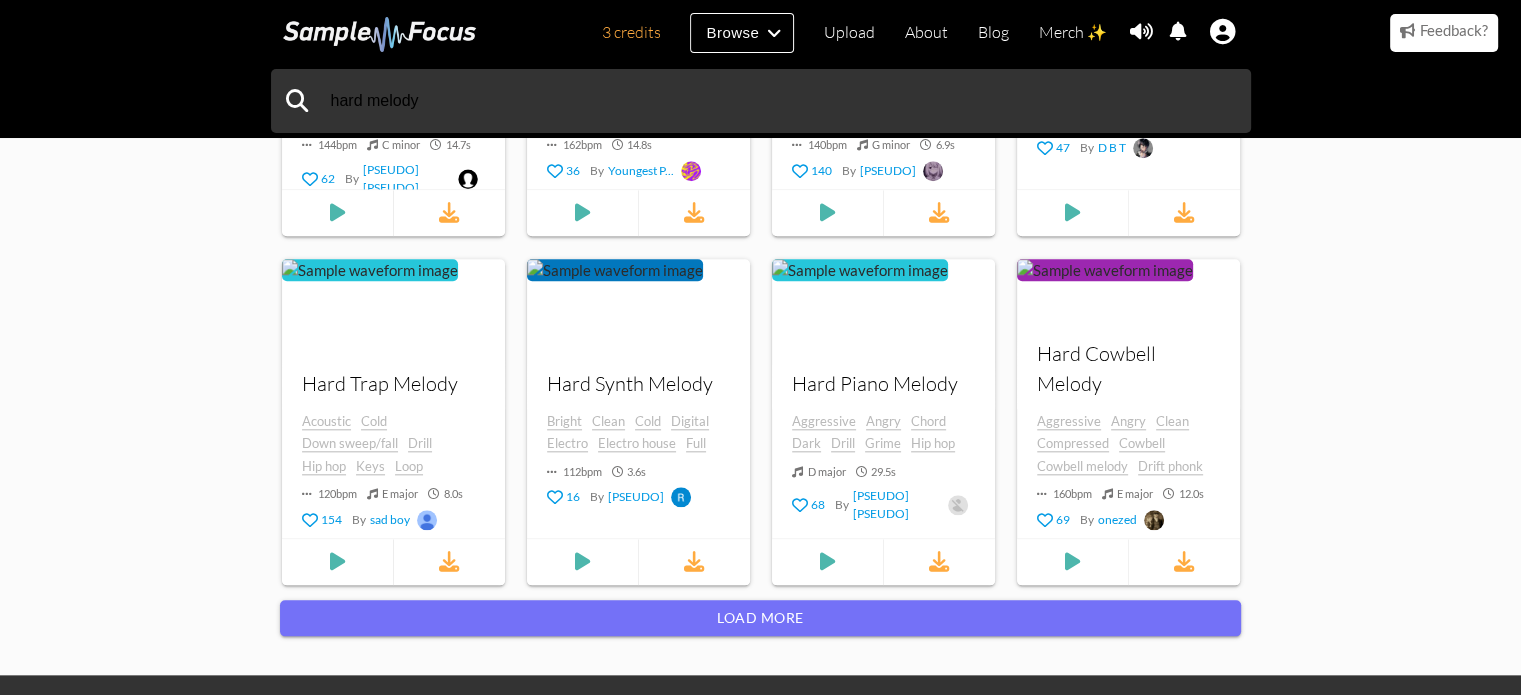 click on "Load more" at bounding box center [760, 630] 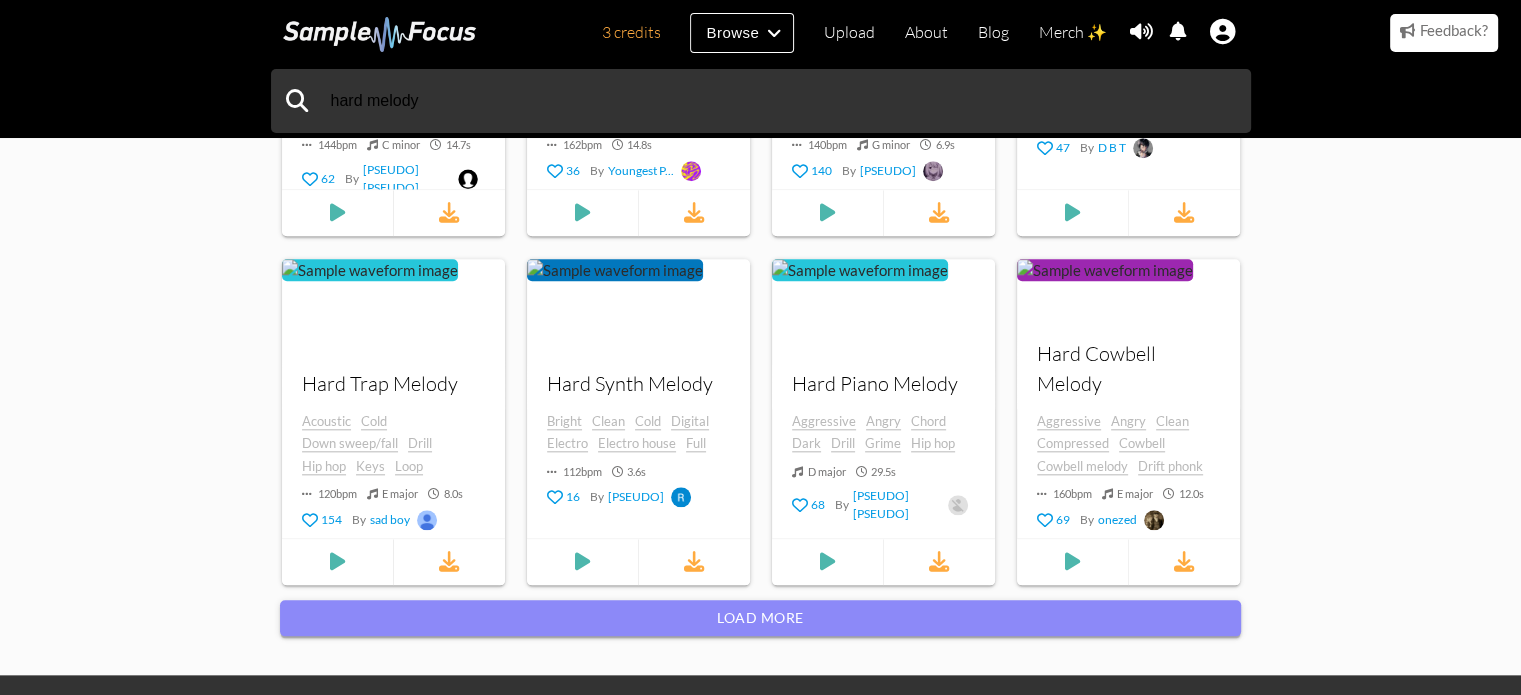 click on "Load more" at bounding box center (760, 618) 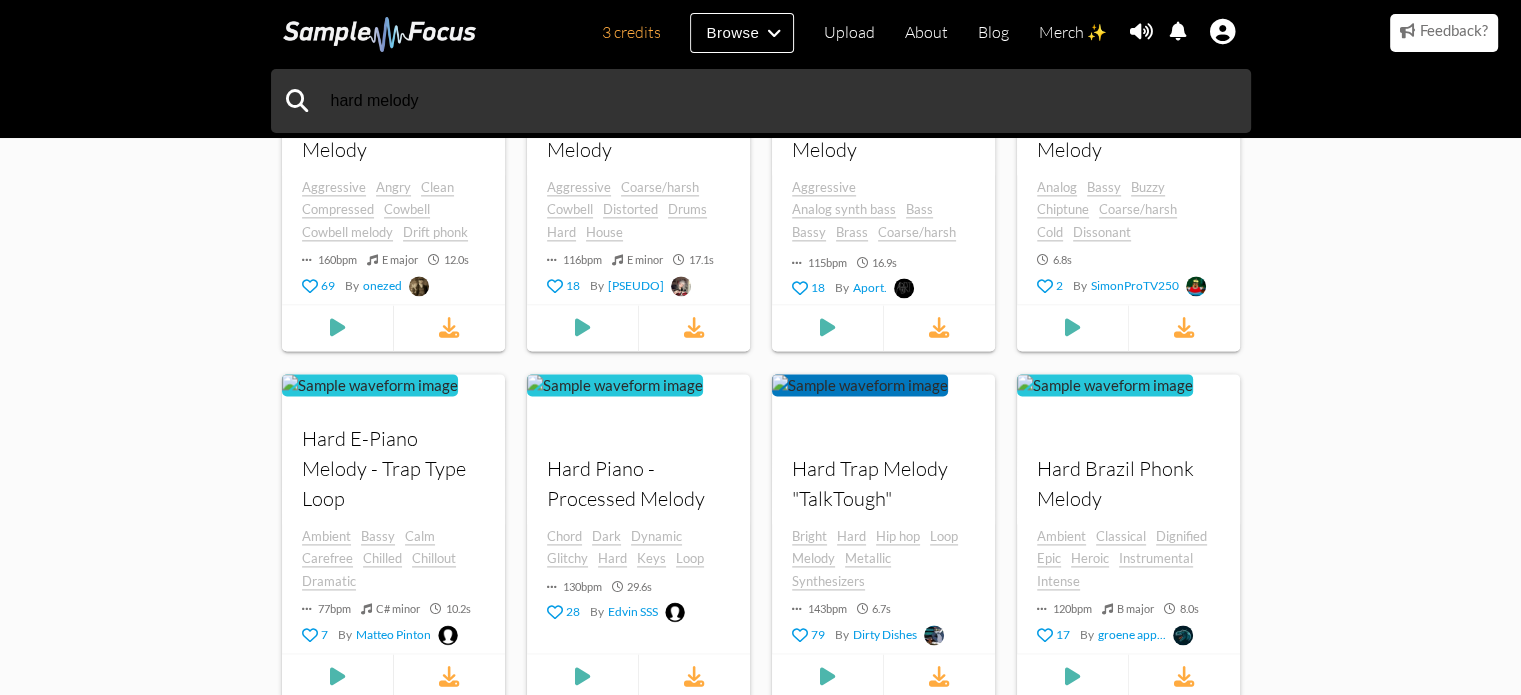 scroll, scrollTop: 2636, scrollLeft: 0, axis: vertical 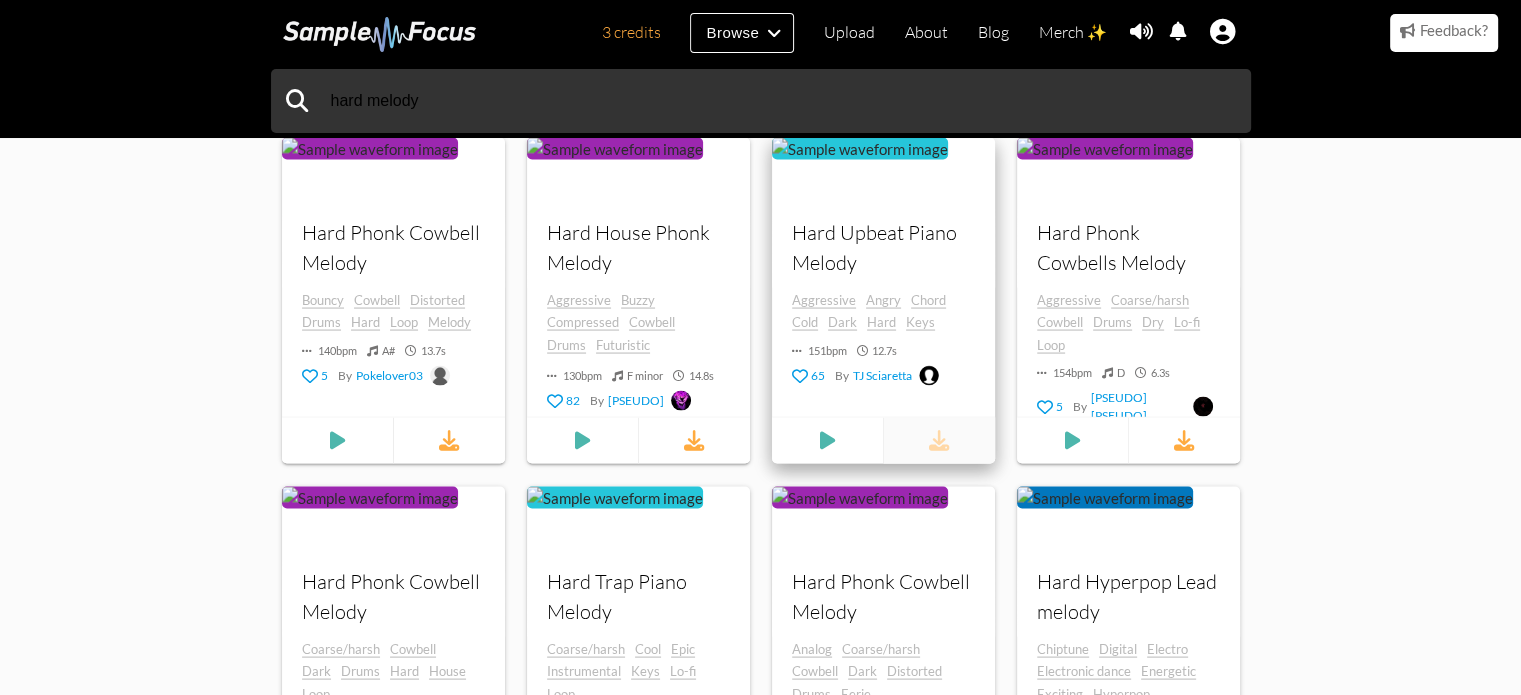 click at bounding box center (939, 441) 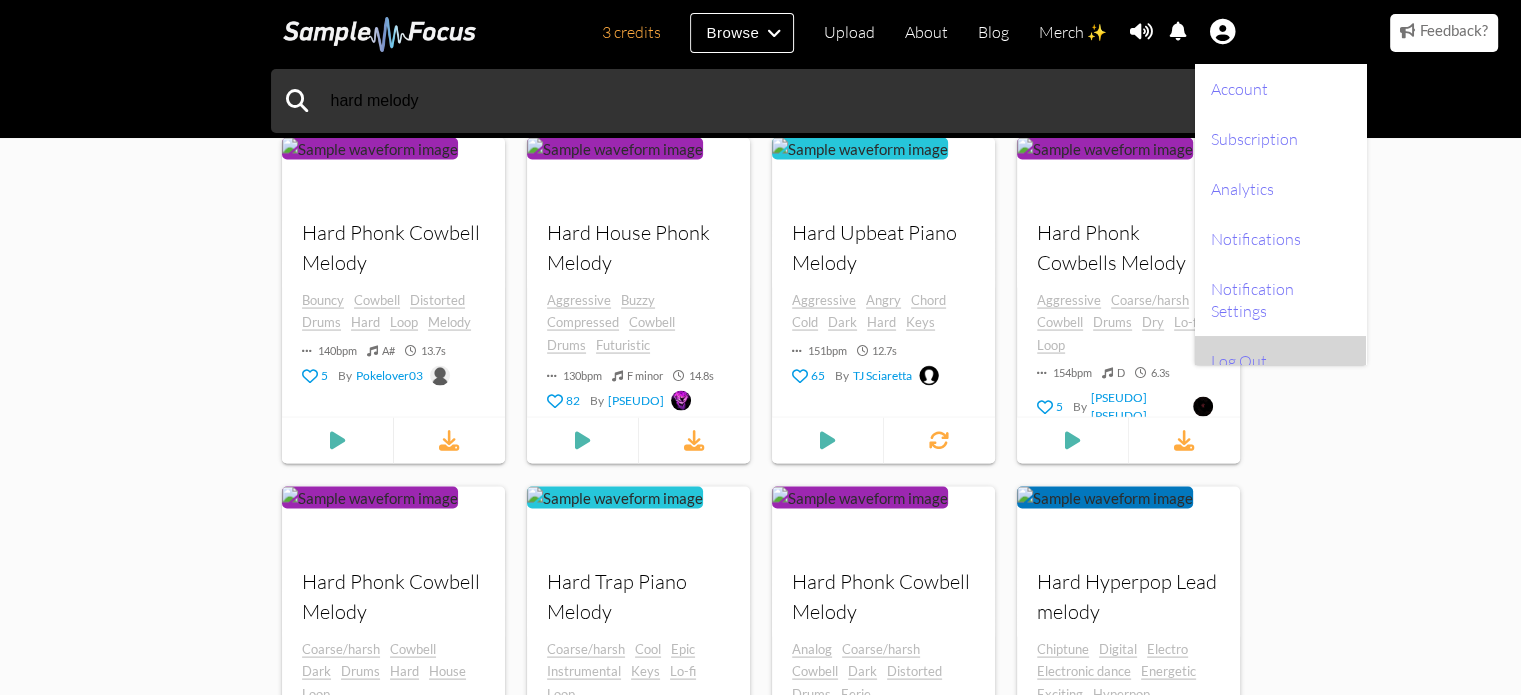 click on "Log Out" at bounding box center (1280, 361) 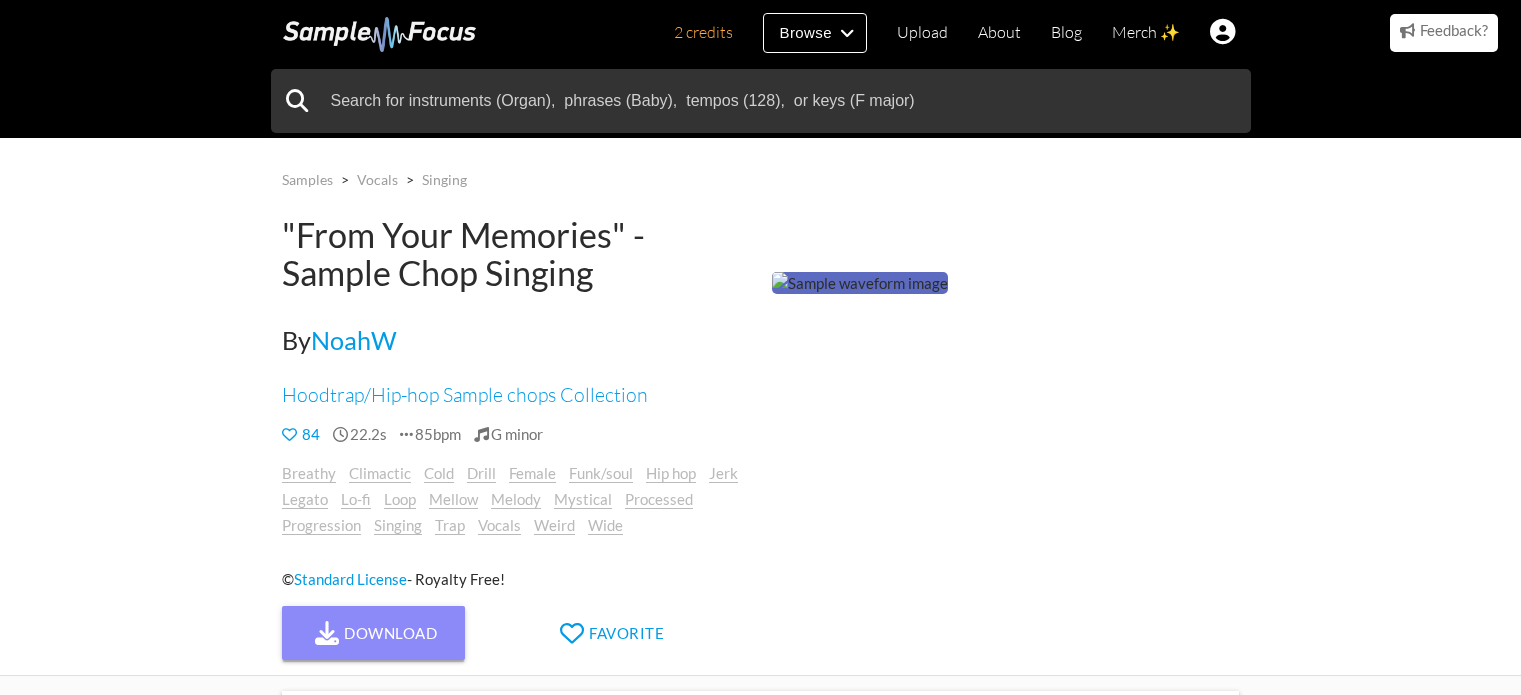 scroll, scrollTop: 0, scrollLeft: 0, axis: both 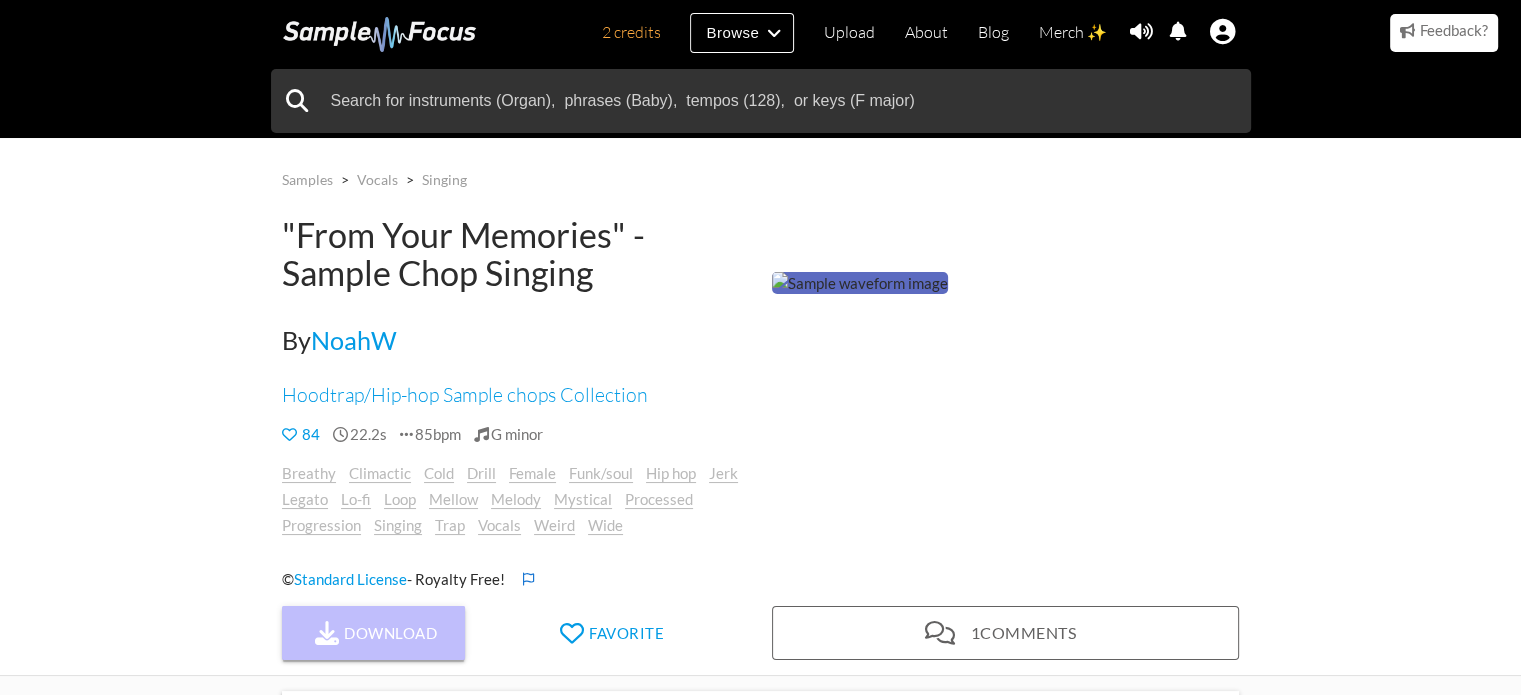 click on "Download" at bounding box center (374, 633) 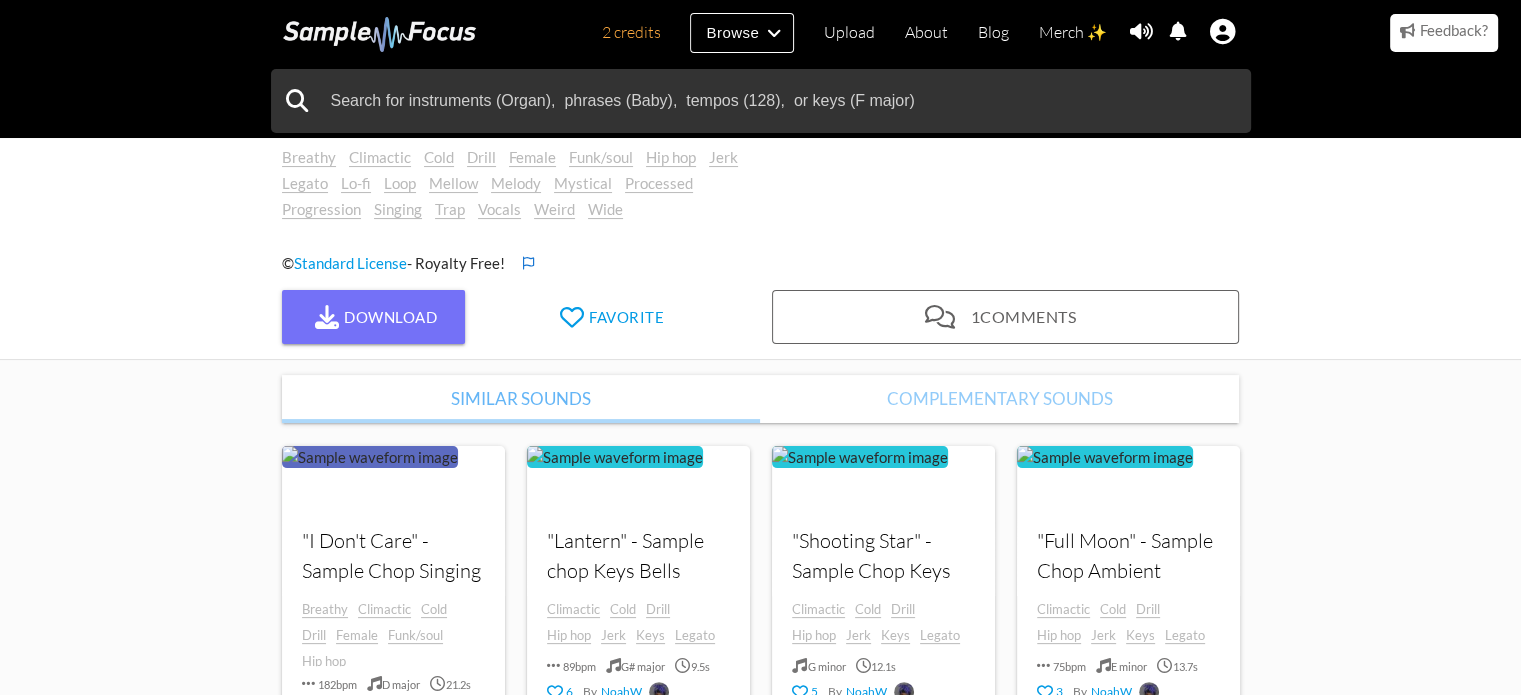 scroll, scrollTop: 381, scrollLeft: 0, axis: vertical 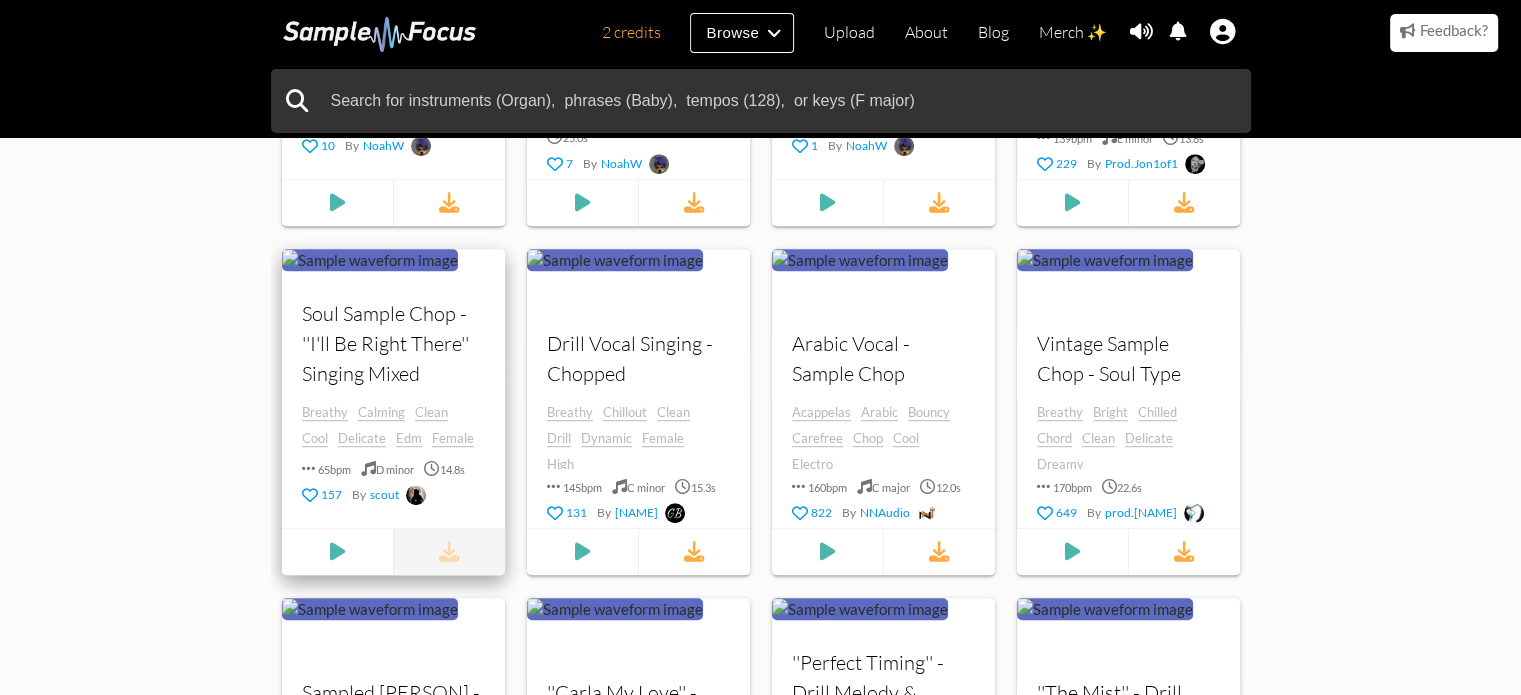 click at bounding box center (449, 551) 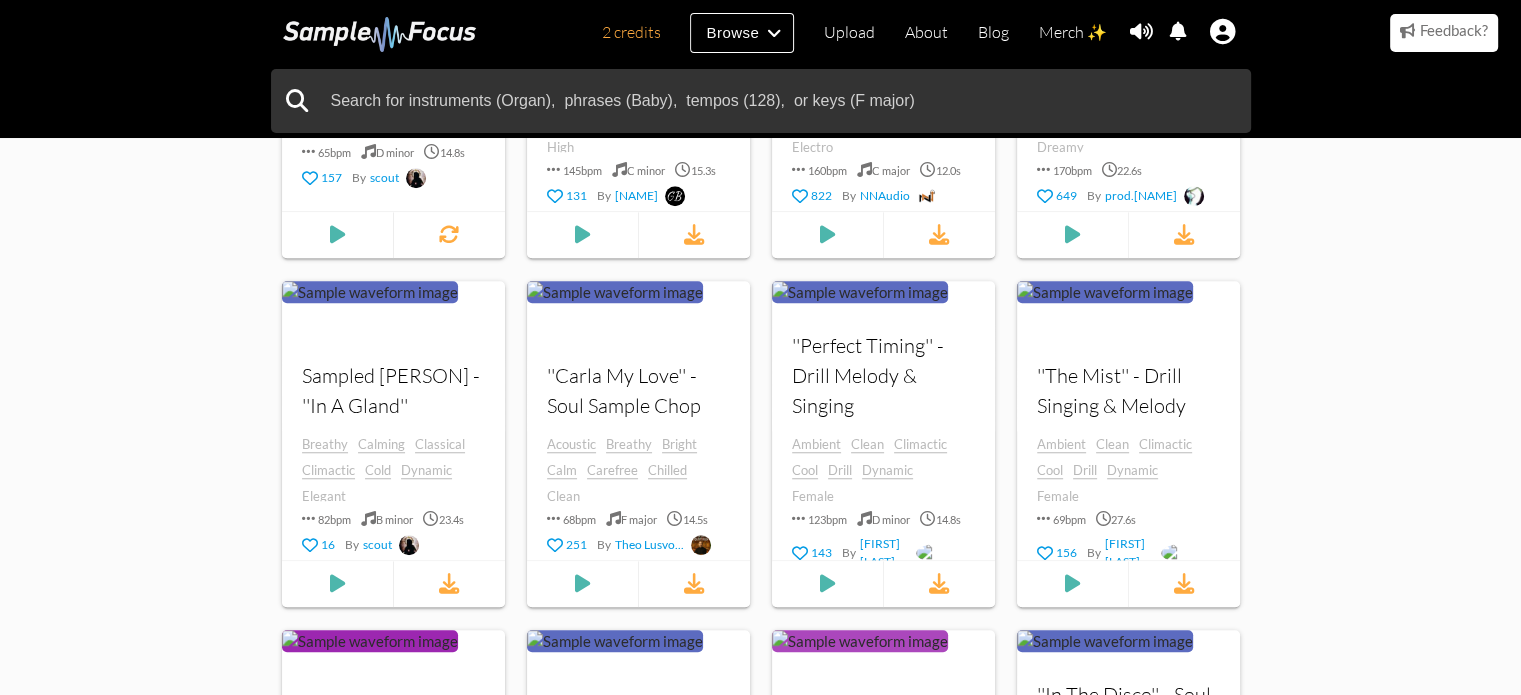 scroll, scrollTop: 1531, scrollLeft: 0, axis: vertical 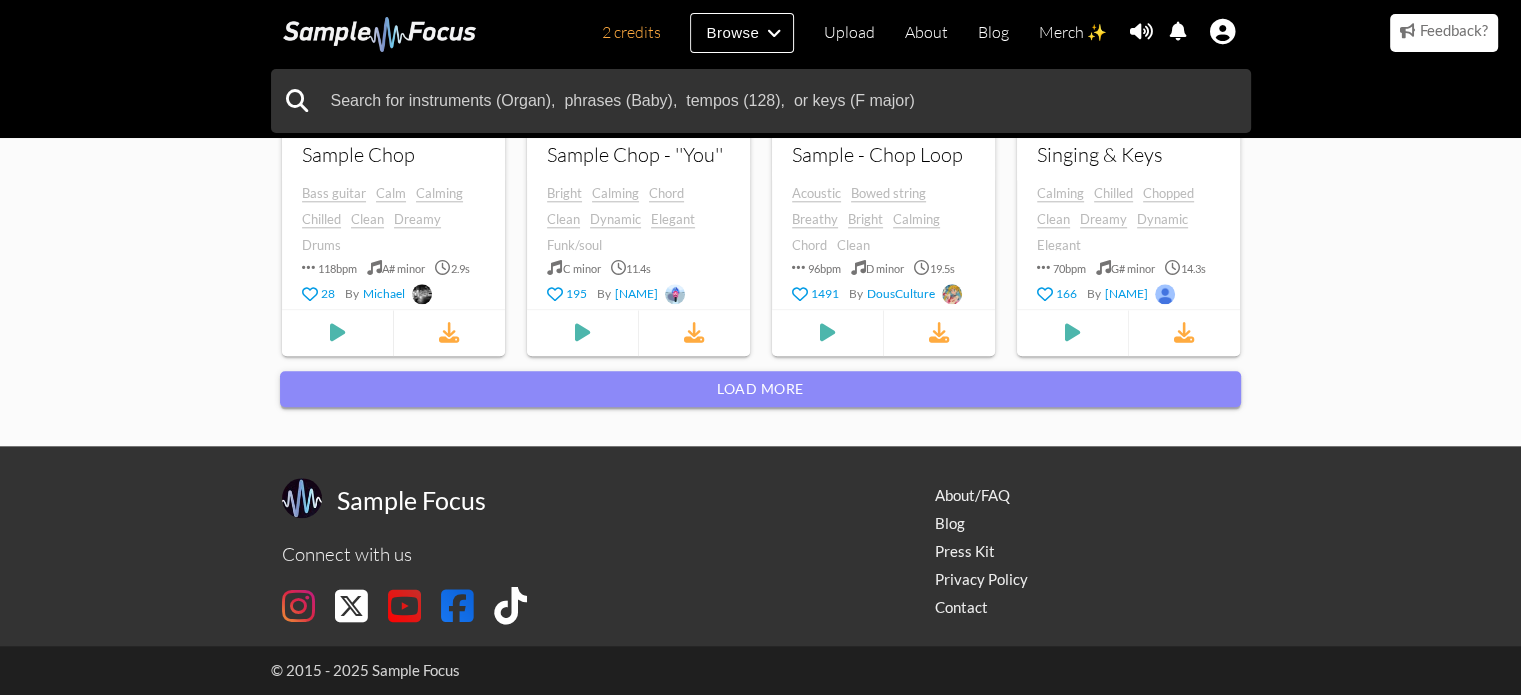 click on "Load more" at bounding box center (760, 389) 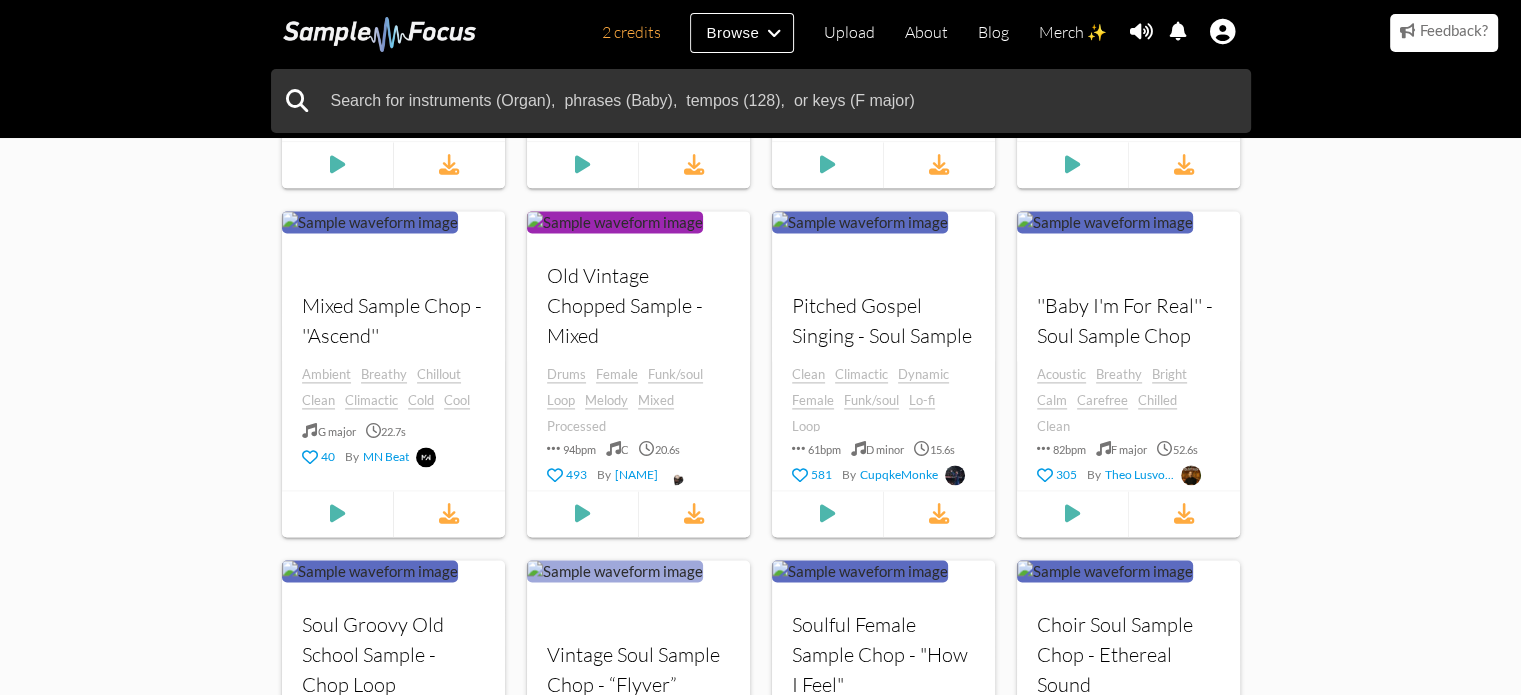 scroll, scrollTop: 2738, scrollLeft: 0, axis: vertical 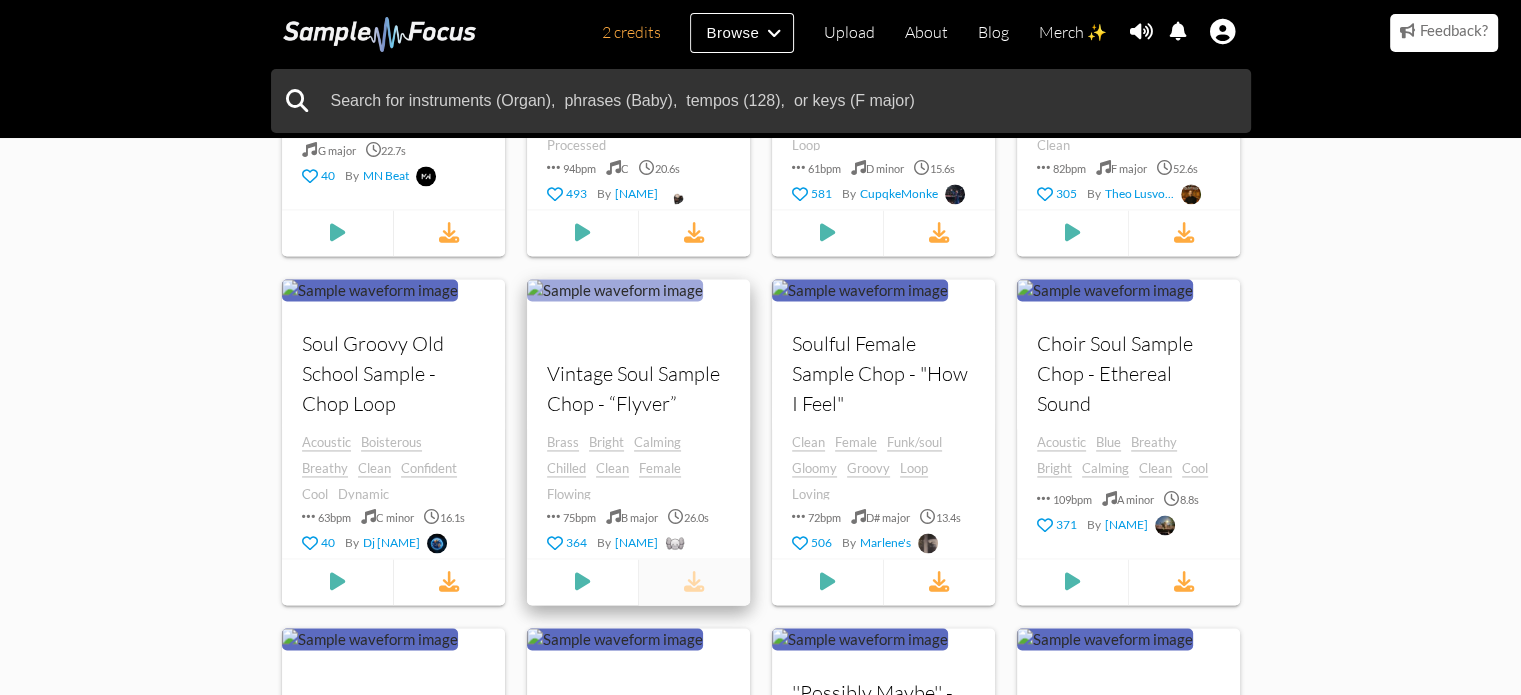 click at bounding box center (693, 581) 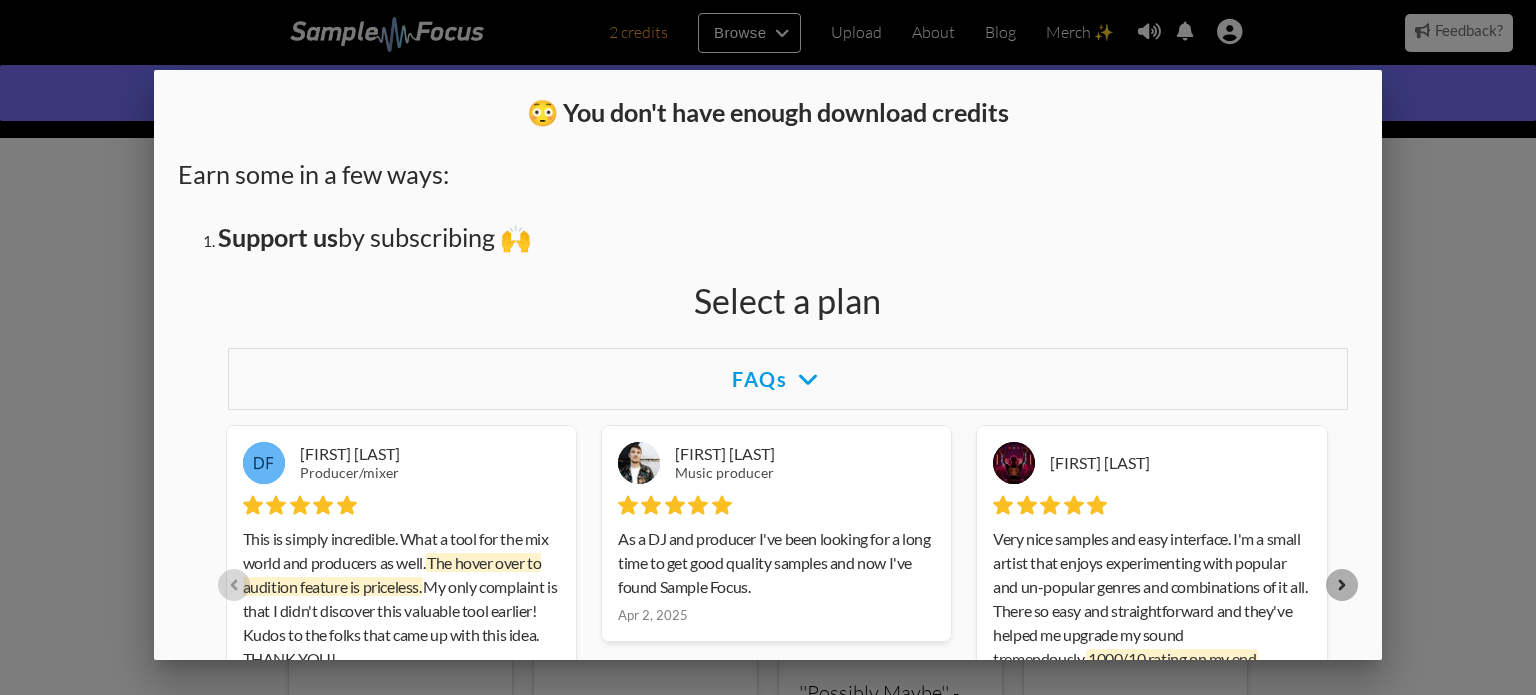 click at bounding box center (768, 260) 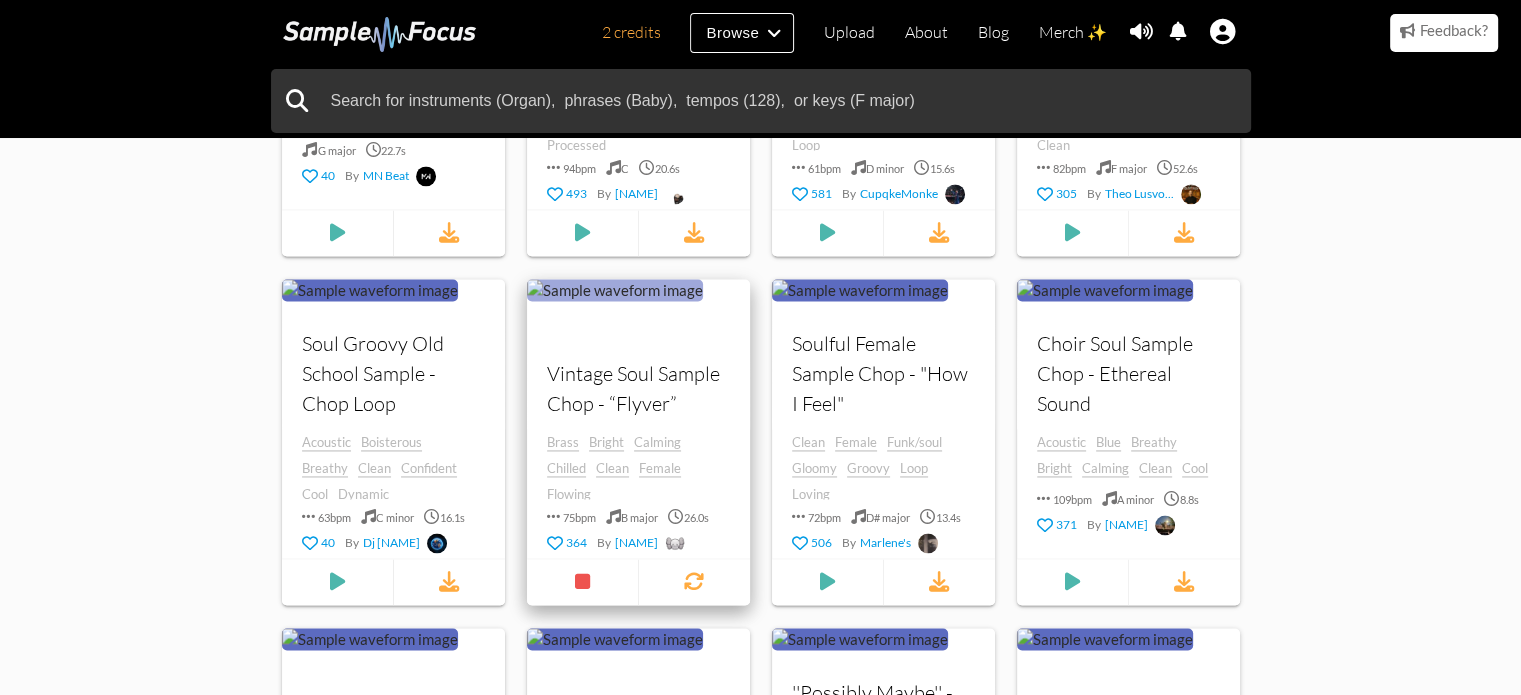 click on "Vintage Soul Sample Chop - “Flyver”" at bounding box center [638, 388] 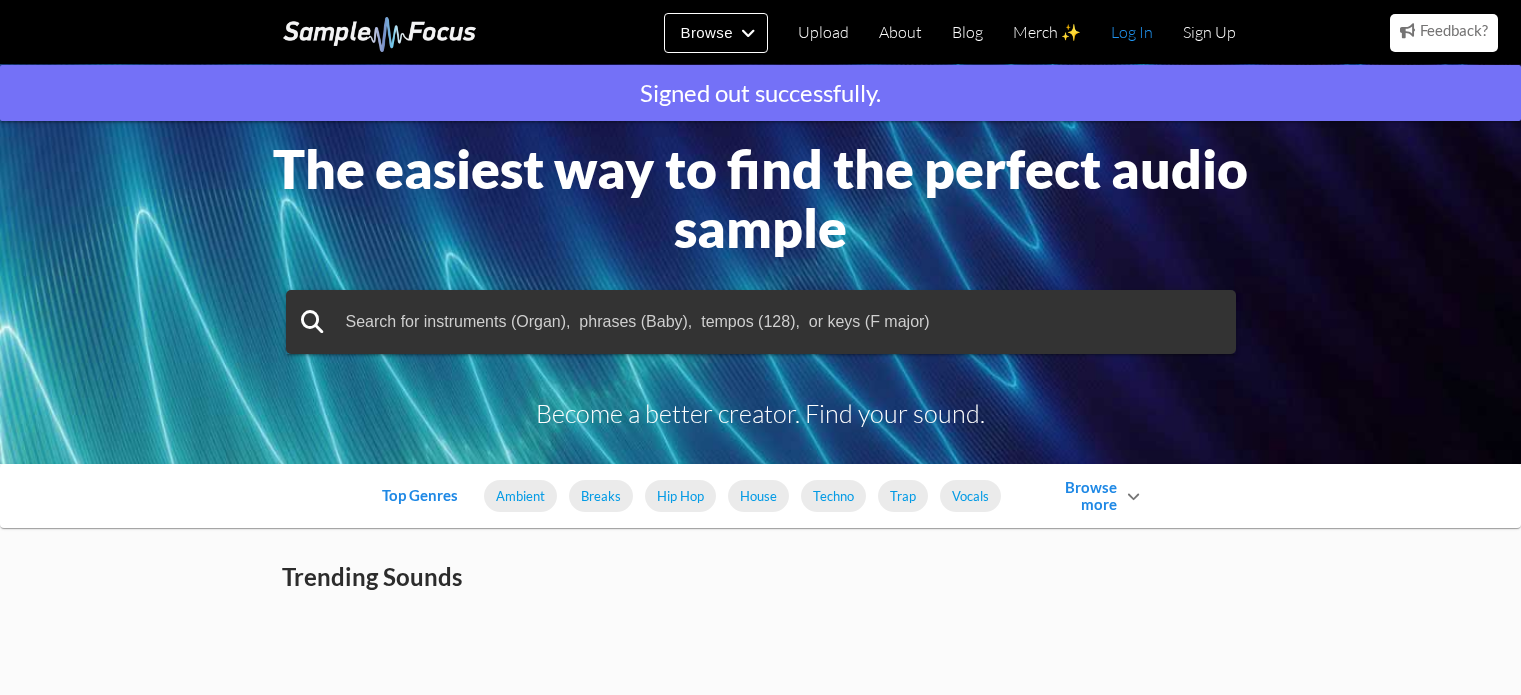 scroll, scrollTop: 0, scrollLeft: 0, axis: both 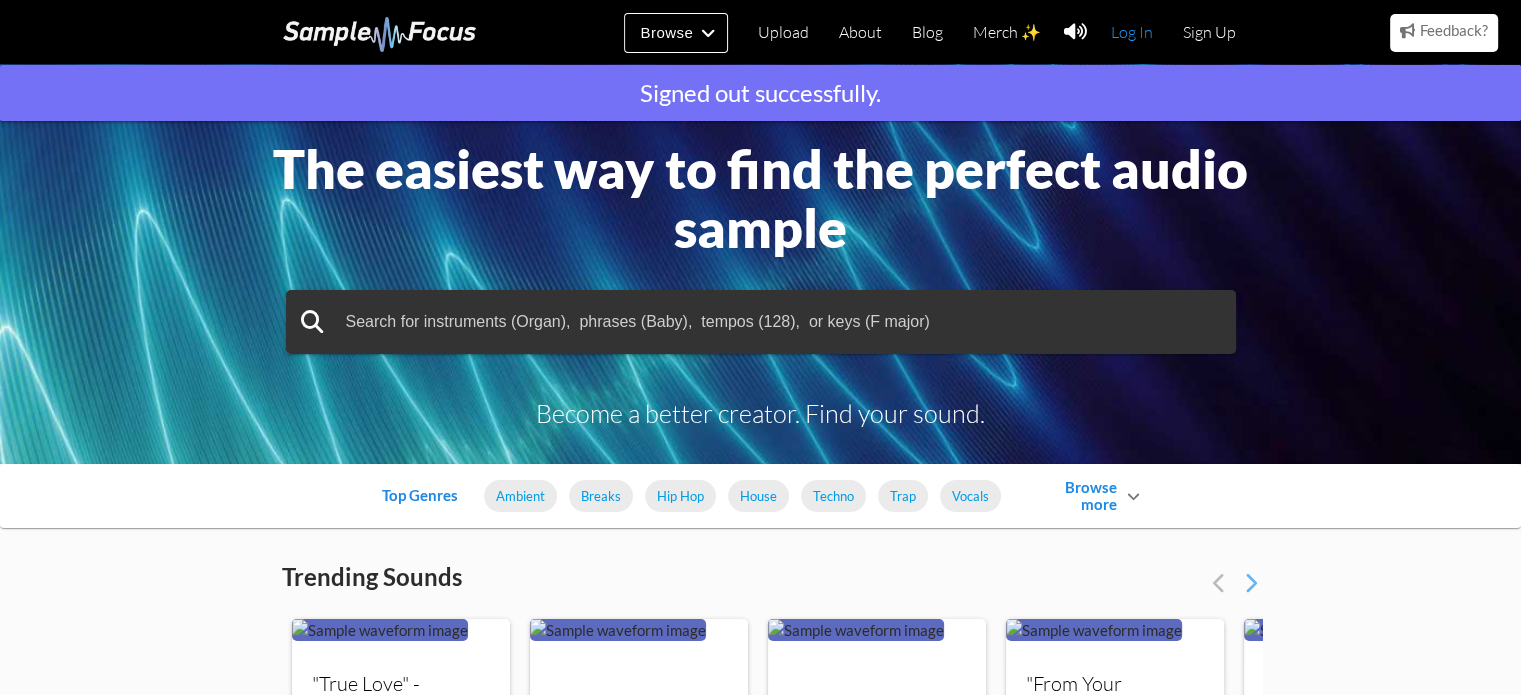 click on "Log In" at bounding box center (1132, 32) 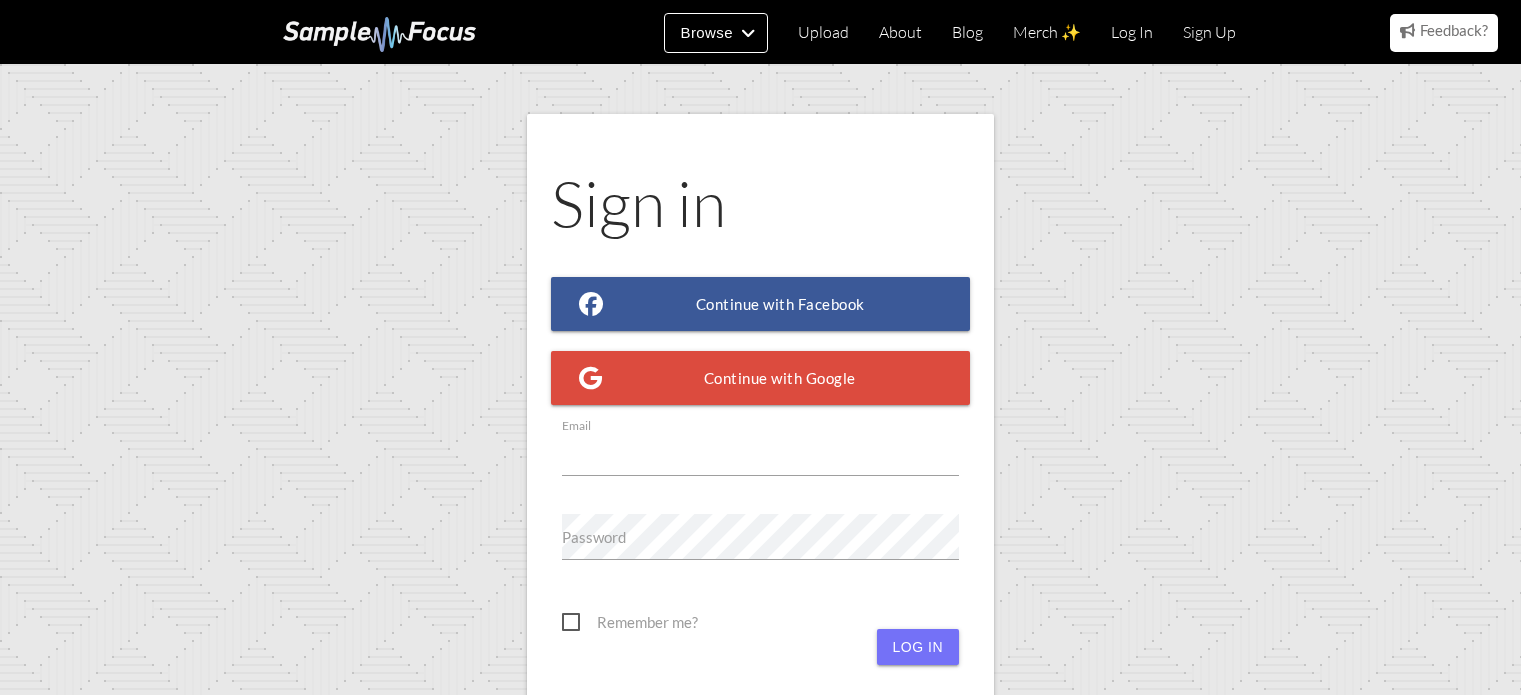 scroll, scrollTop: 0, scrollLeft: 0, axis: both 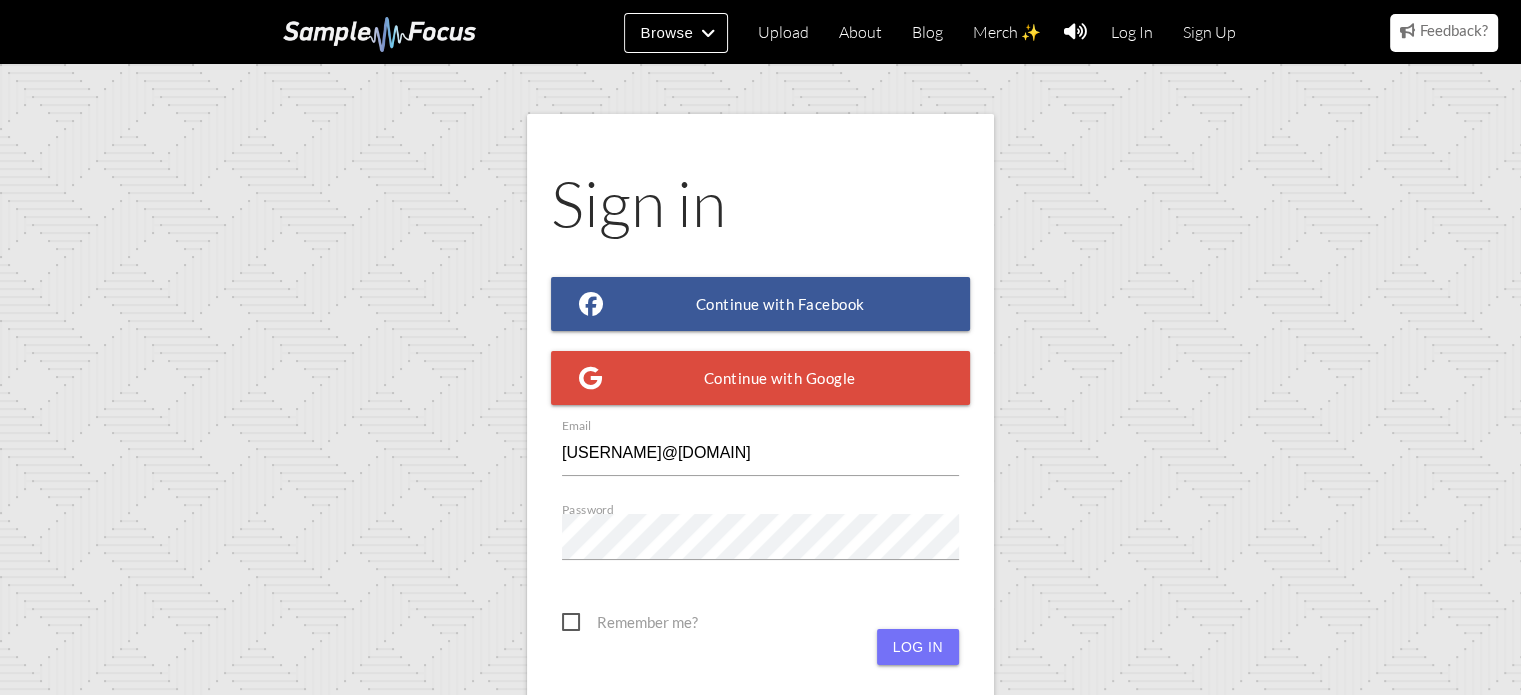 click on "[USERNAME]@[DOMAIN]" at bounding box center (760, 453) 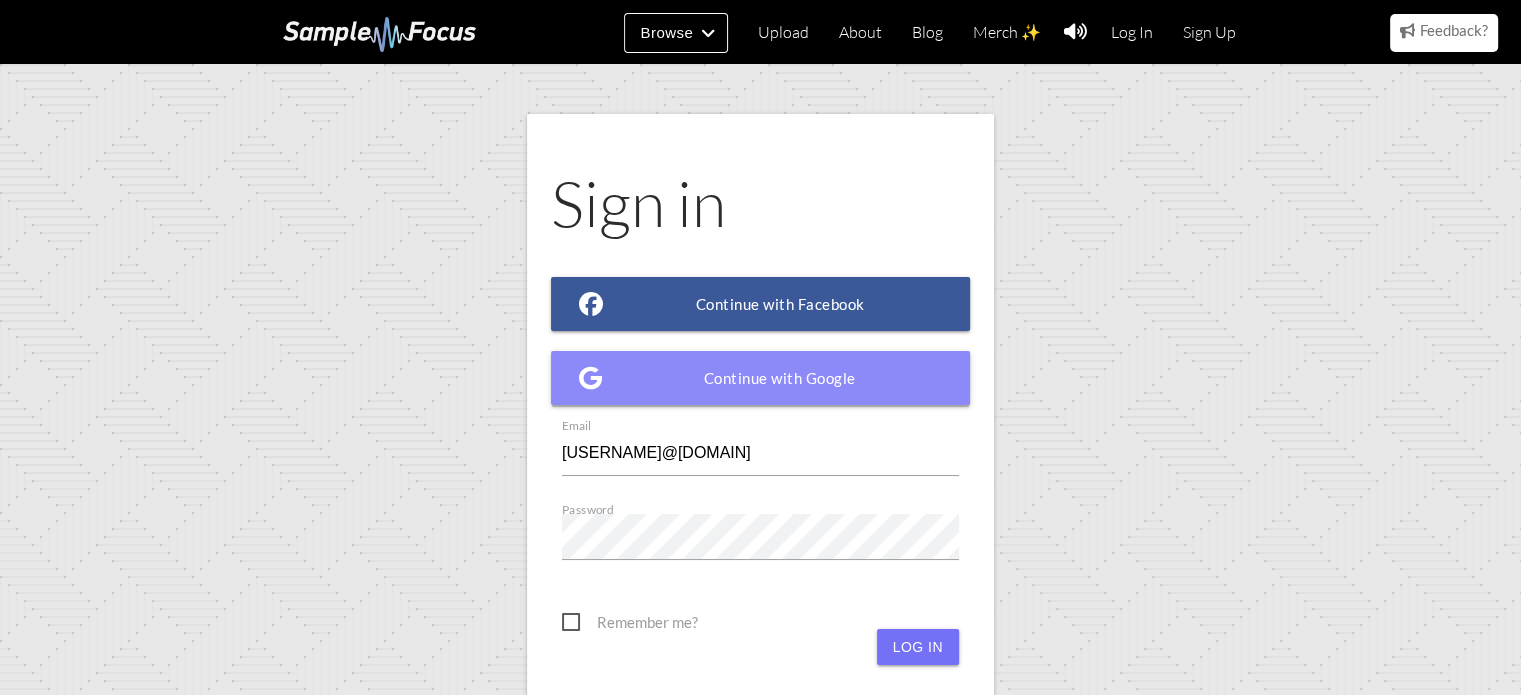 type on "[USERNAME]@[DOMAIN]" 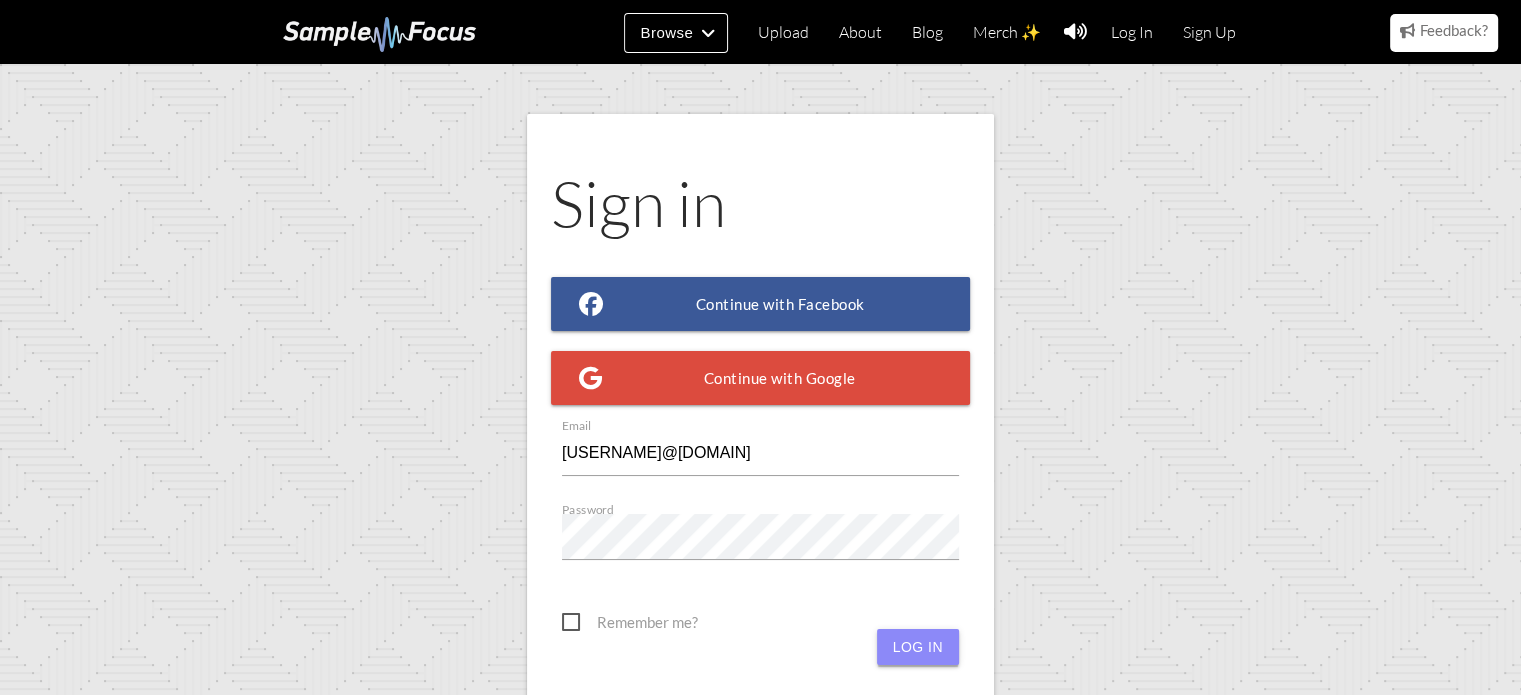 drag, startPoint x: 919, startPoint y: 671, endPoint x: 923, endPoint y: 657, distance: 14.56022 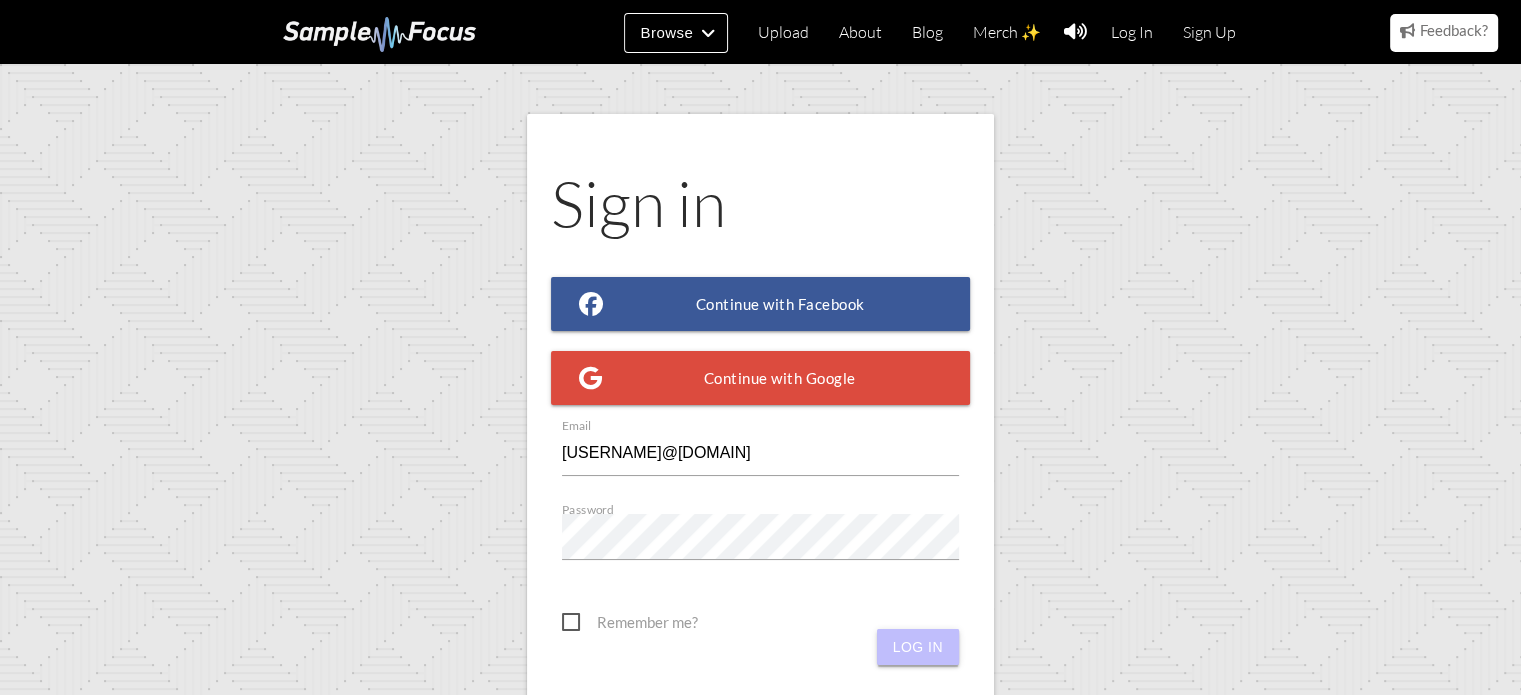 click on "Log in" at bounding box center (918, 647) 